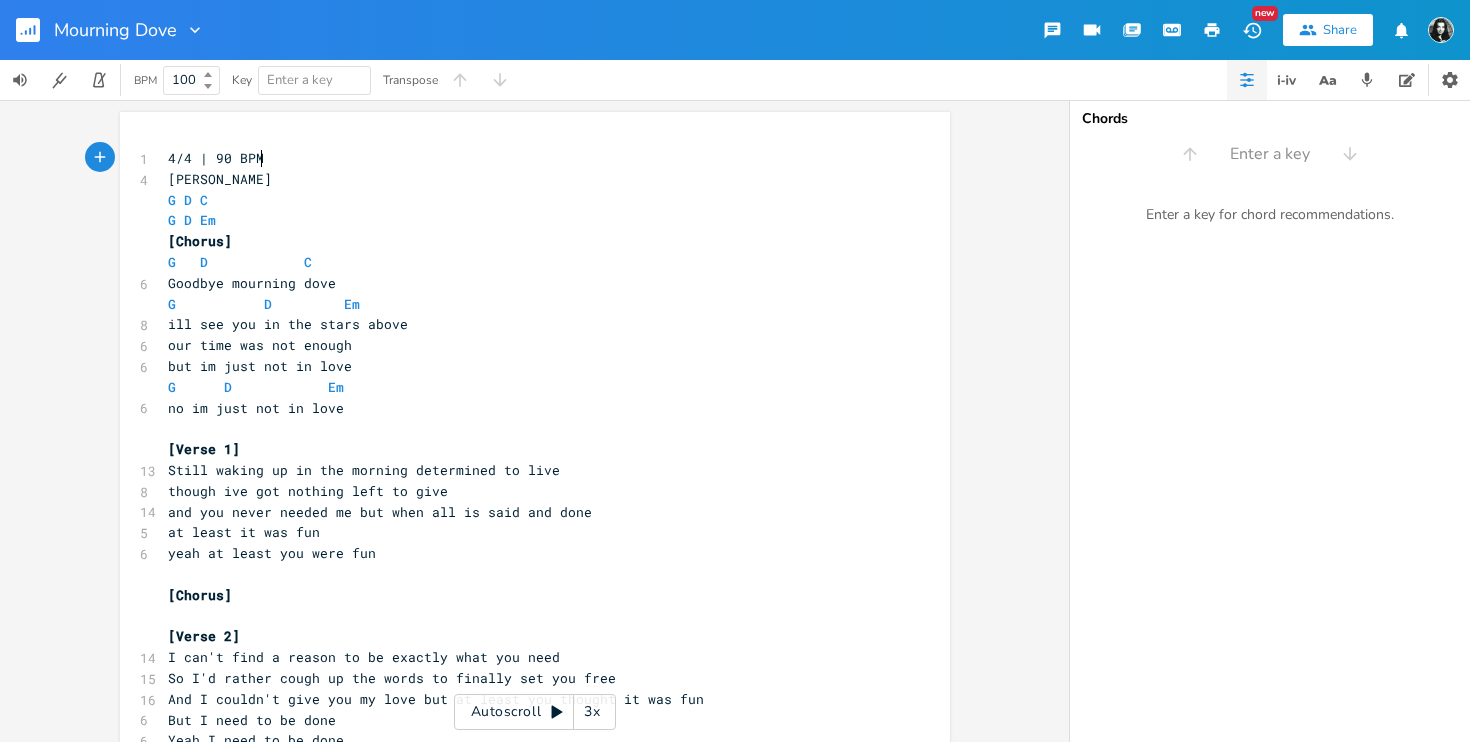 scroll, scrollTop: 0, scrollLeft: 0, axis: both 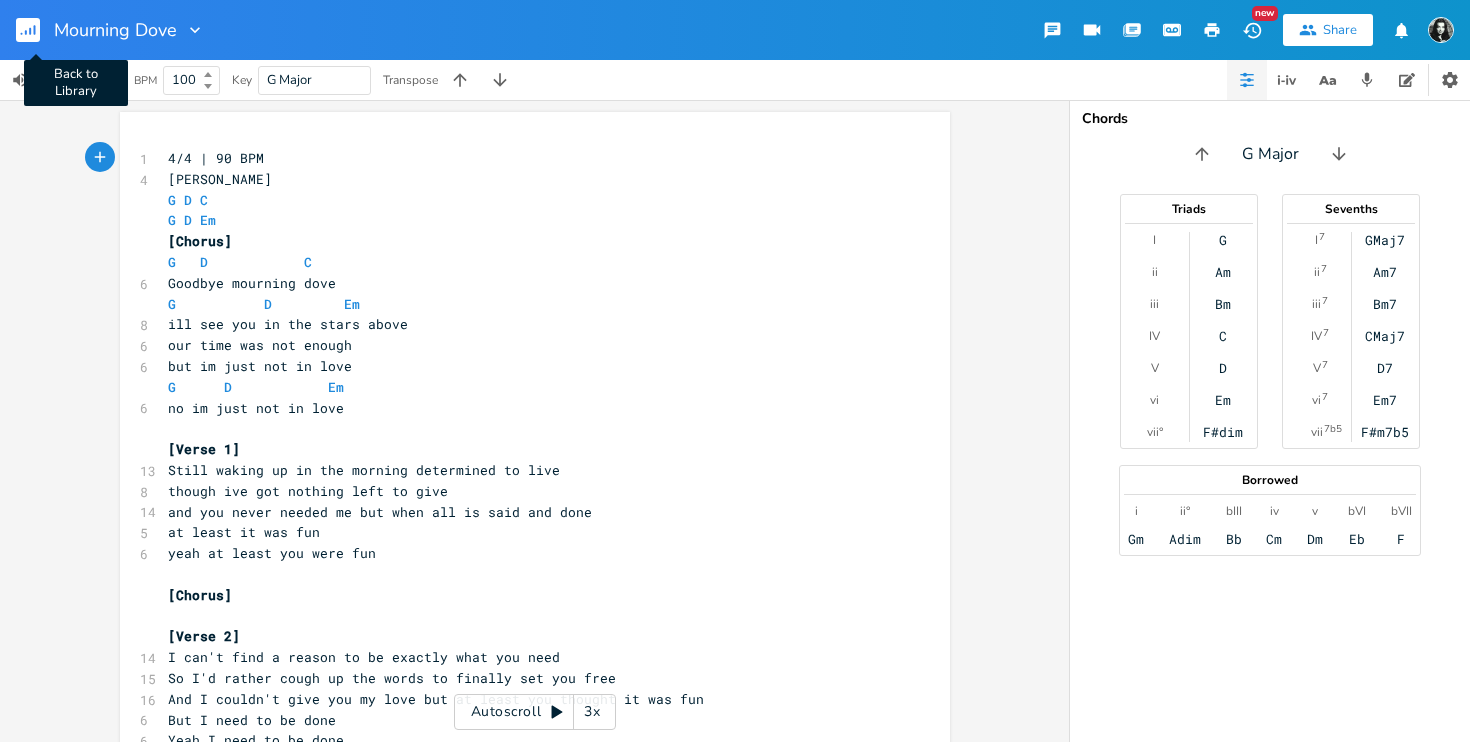 click 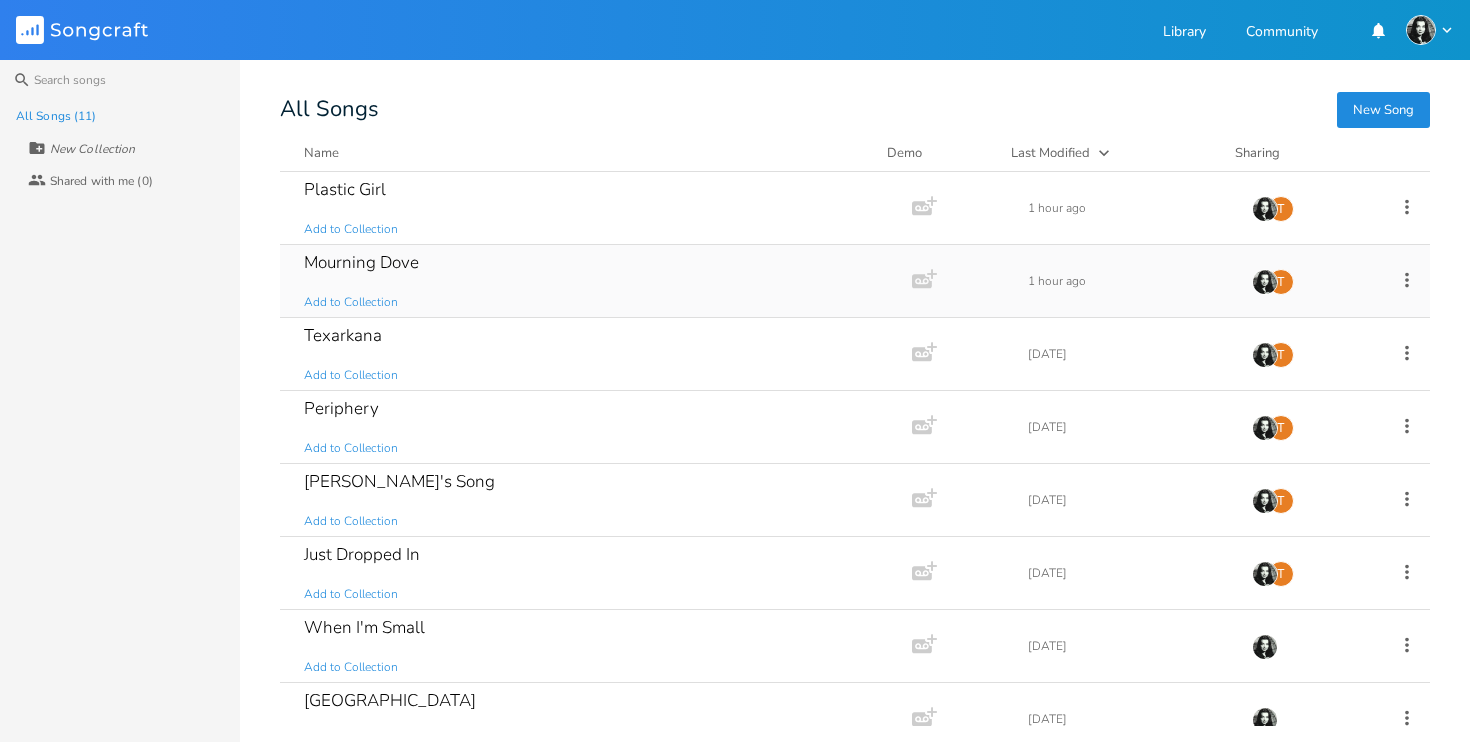 click on "Mourning Dove" at bounding box center [361, 262] 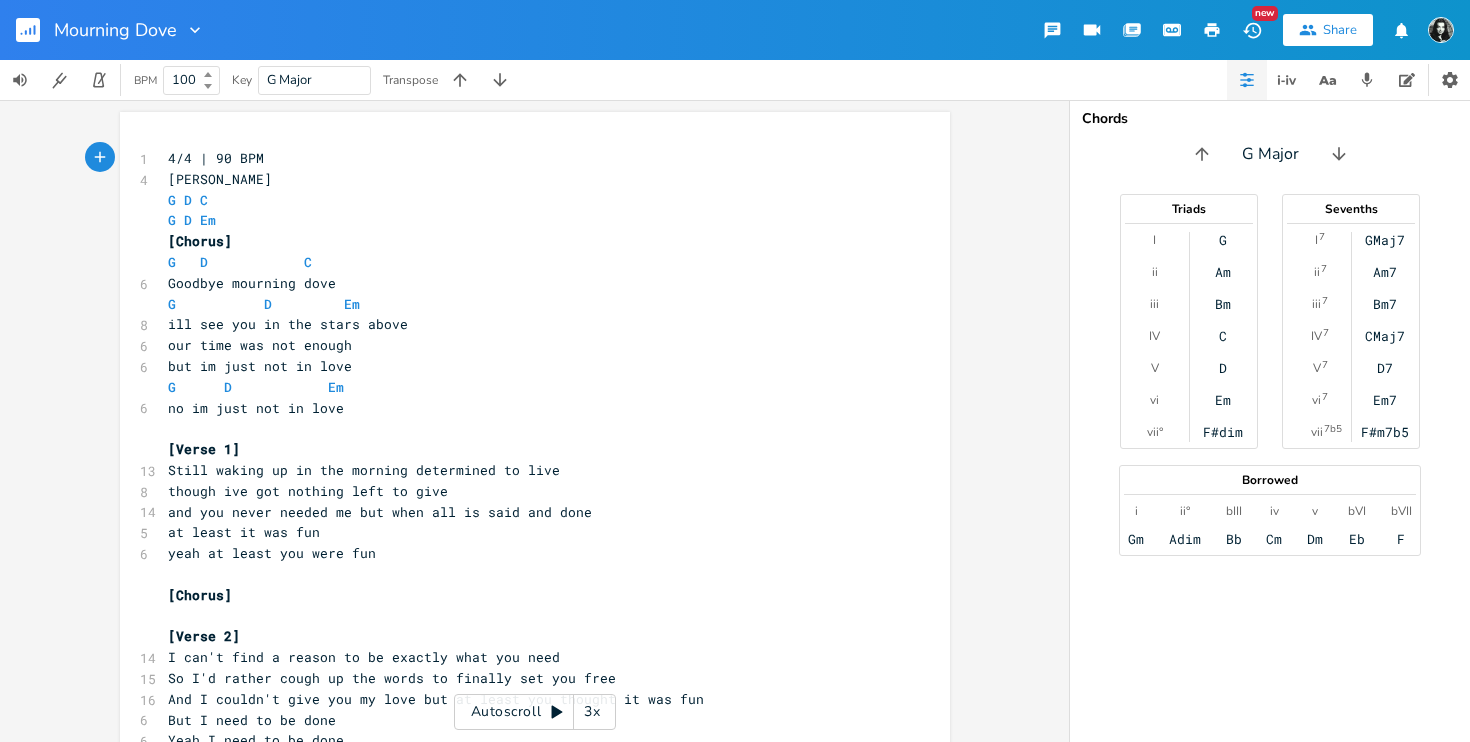 scroll, scrollTop: 424, scrollLeft: 0, axis: vertical 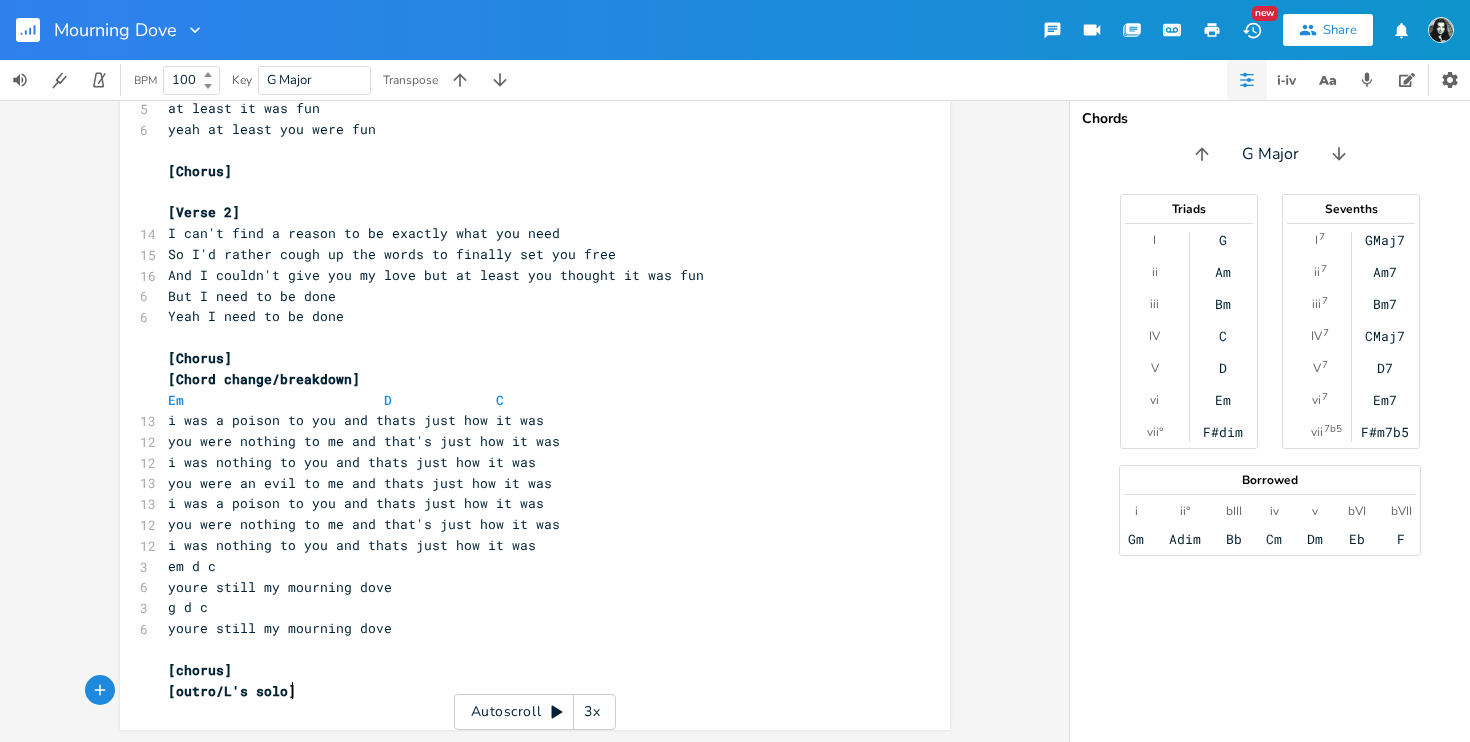 click on "[outro/L's solo]" at bounding box center [525, 691] 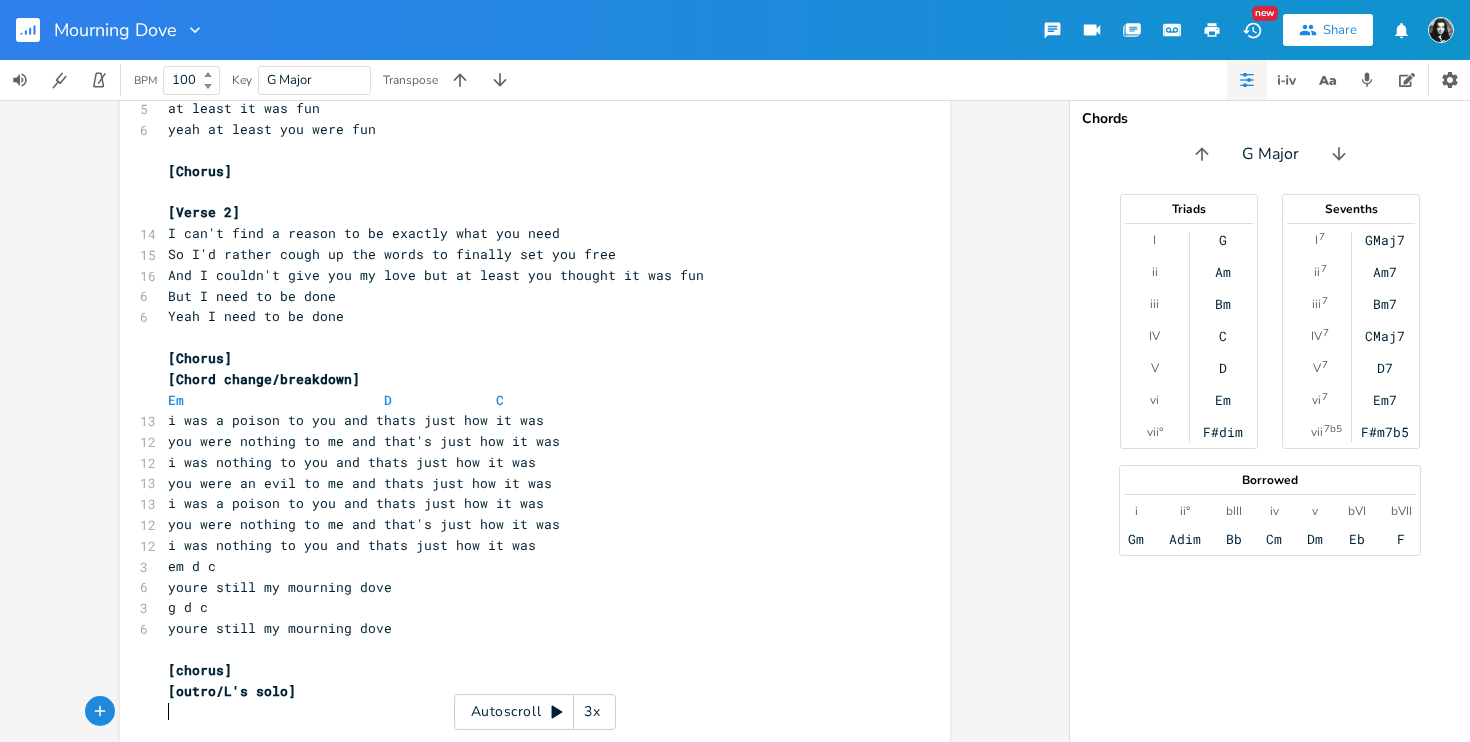 click 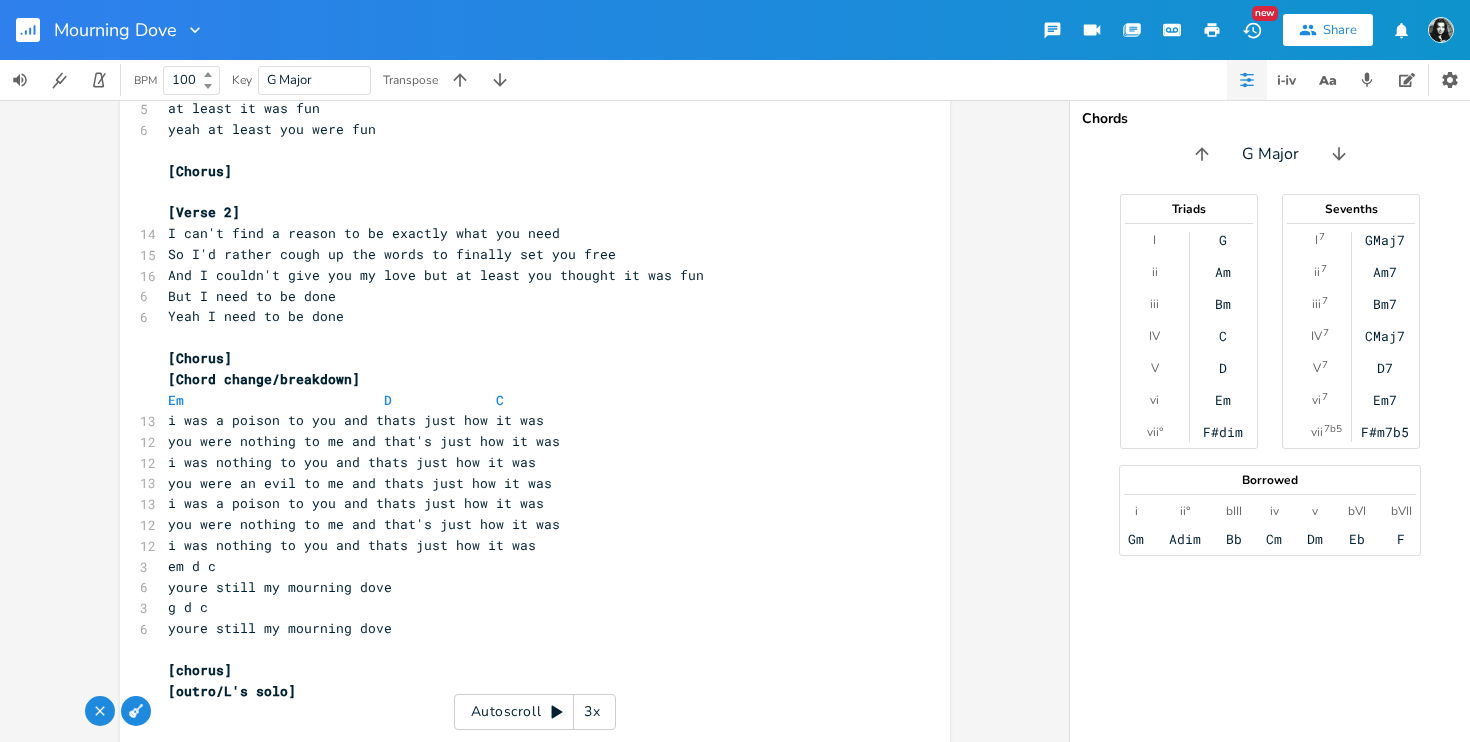 click at bounding box center (136, 711) 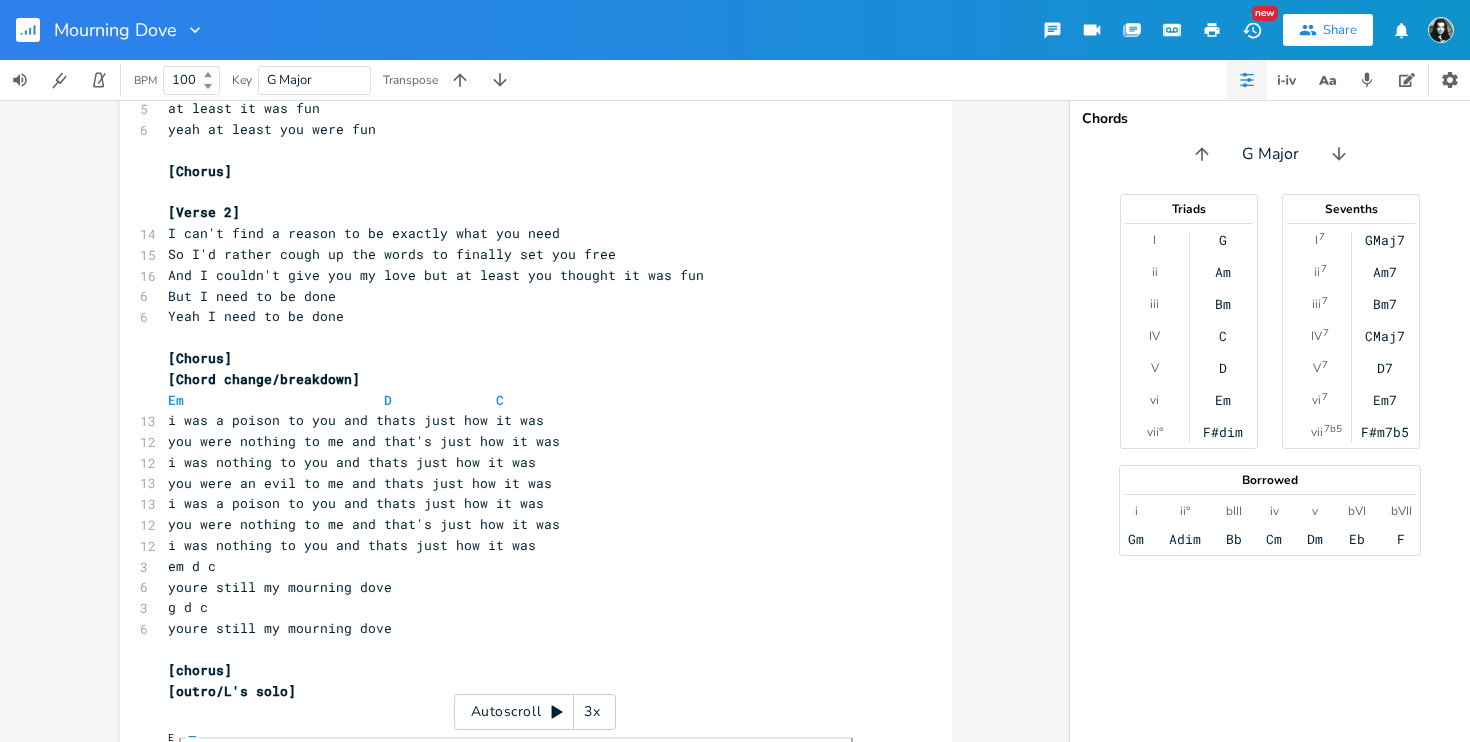 scroll, scrollTop: 0, scrollLeft: 0, axis: both 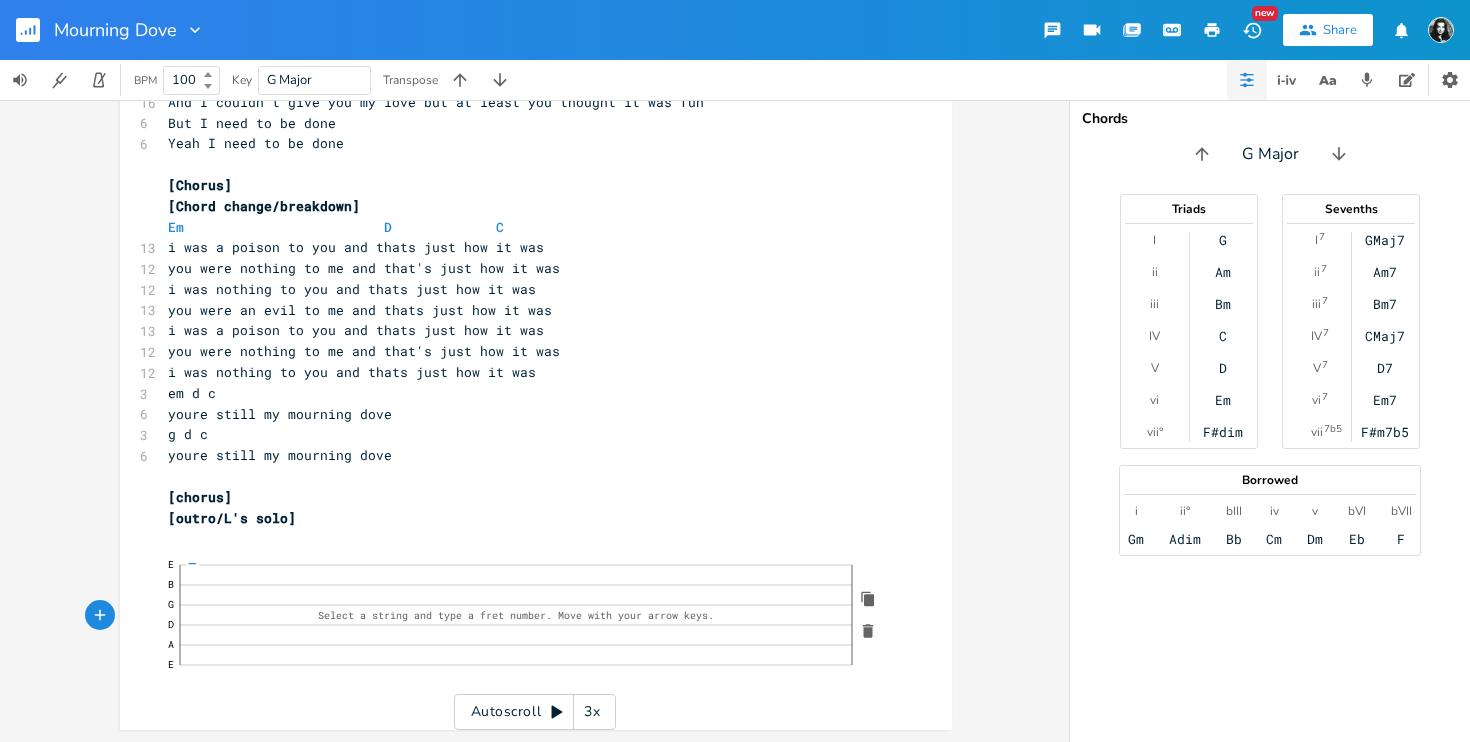 click on "—" 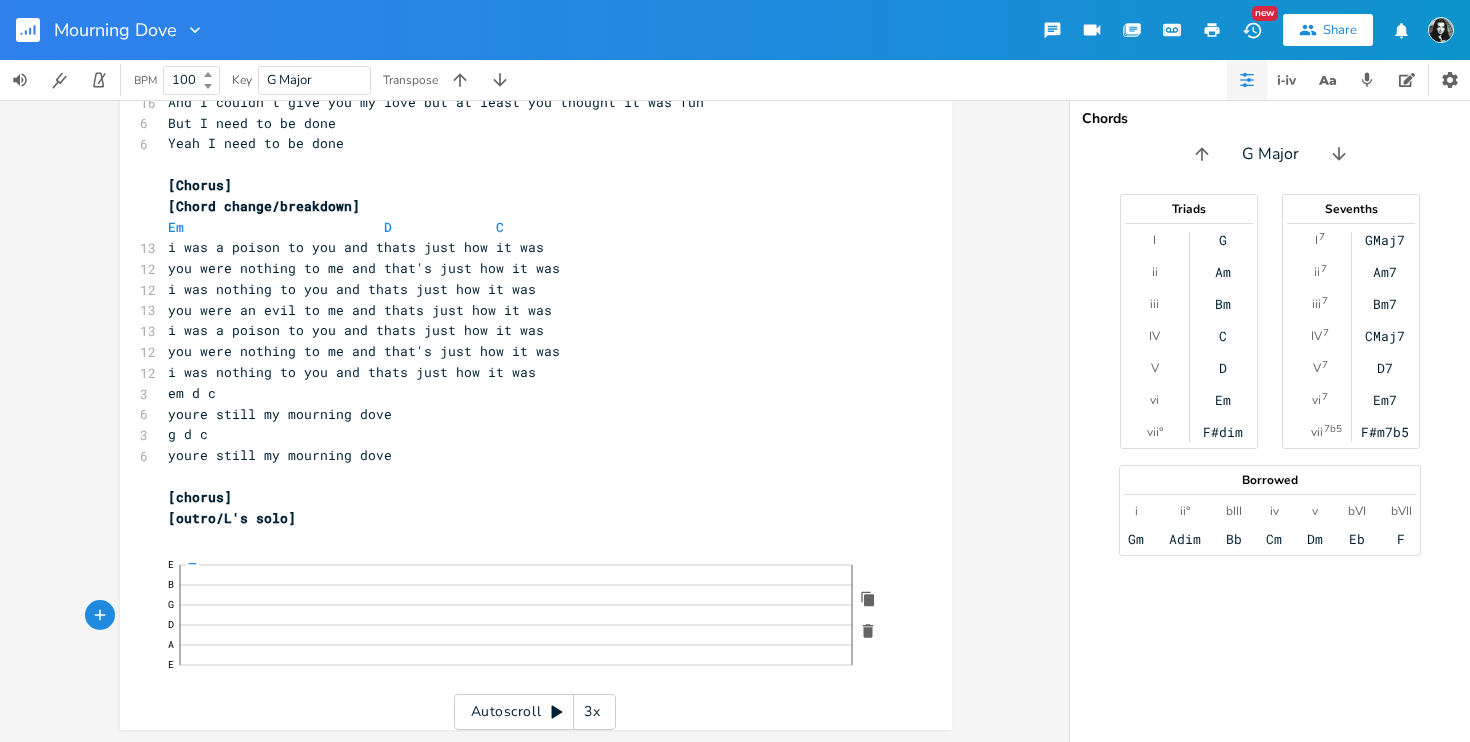 click on "—" 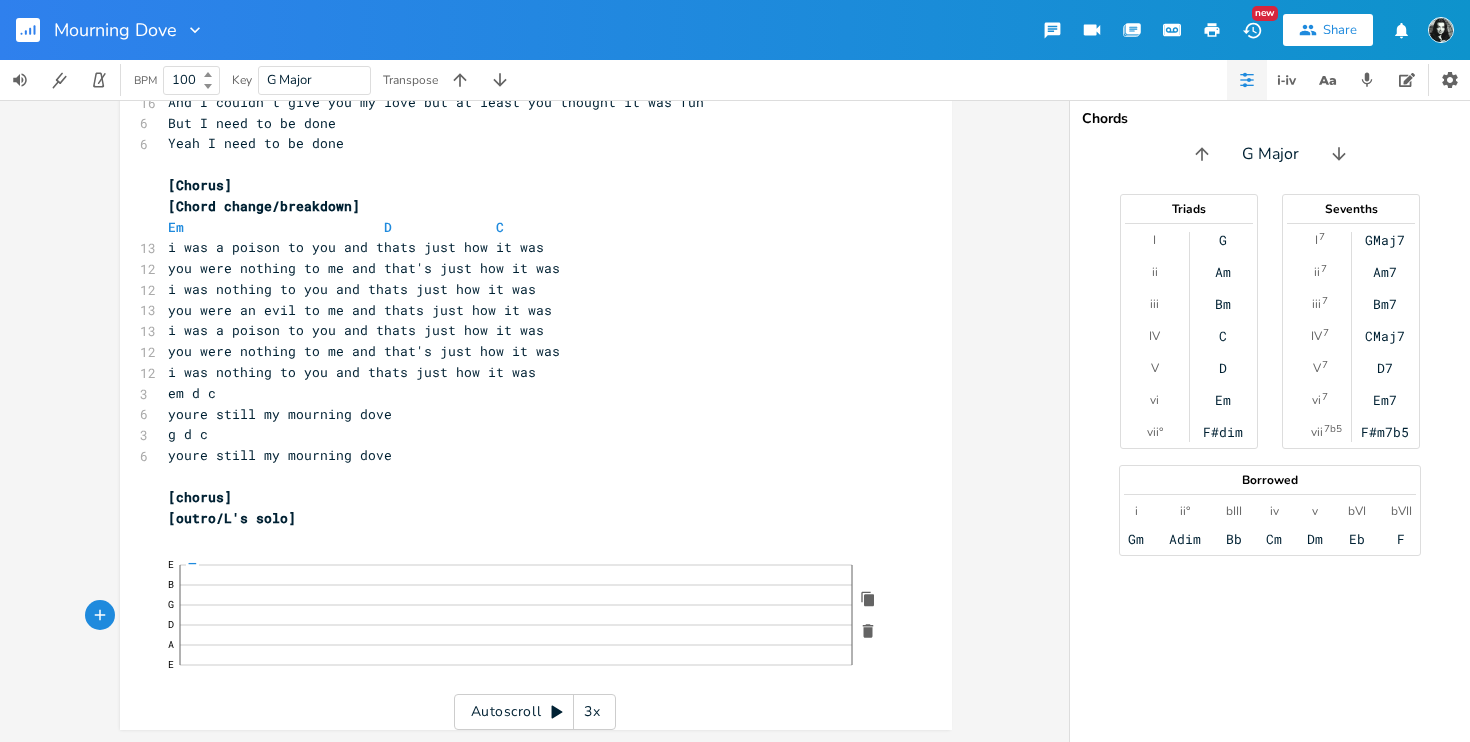 click on "/" 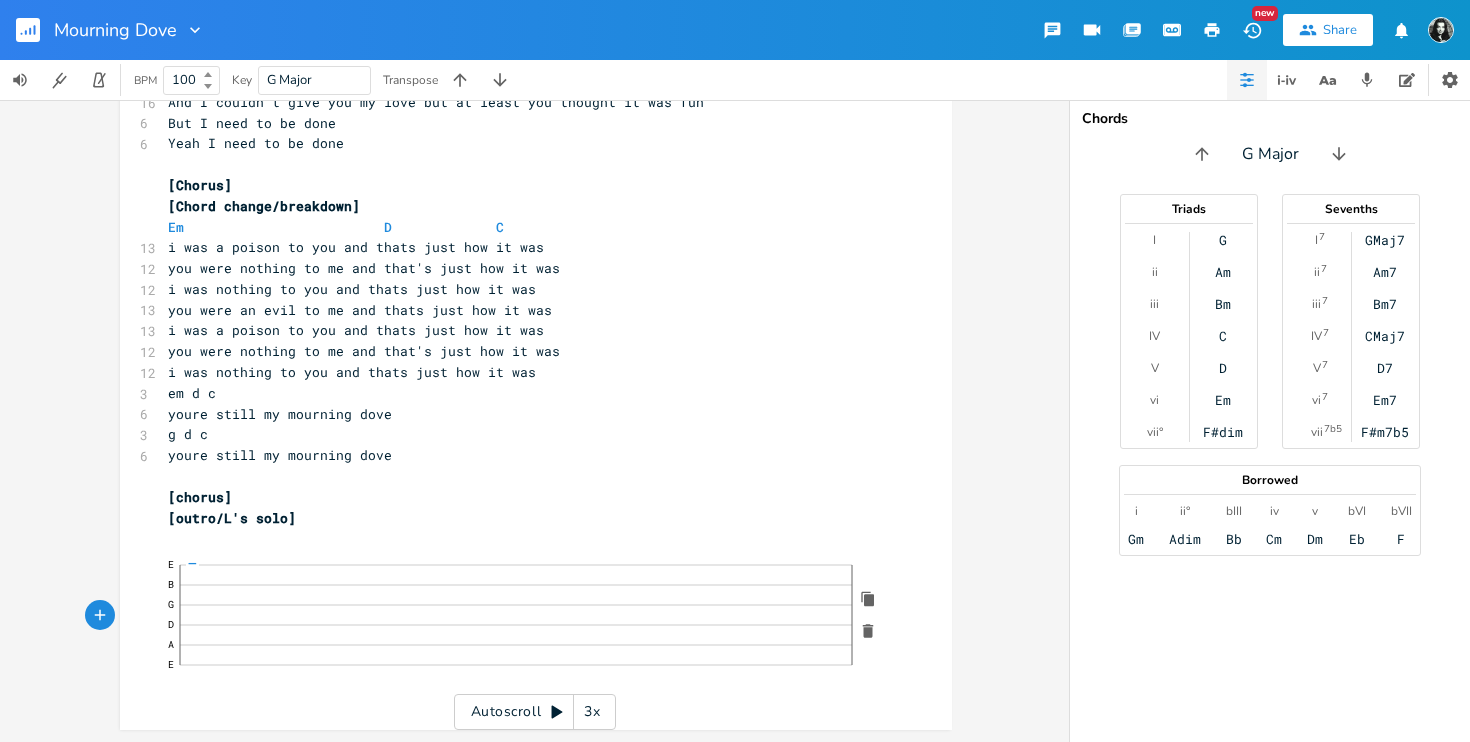 click on "—" 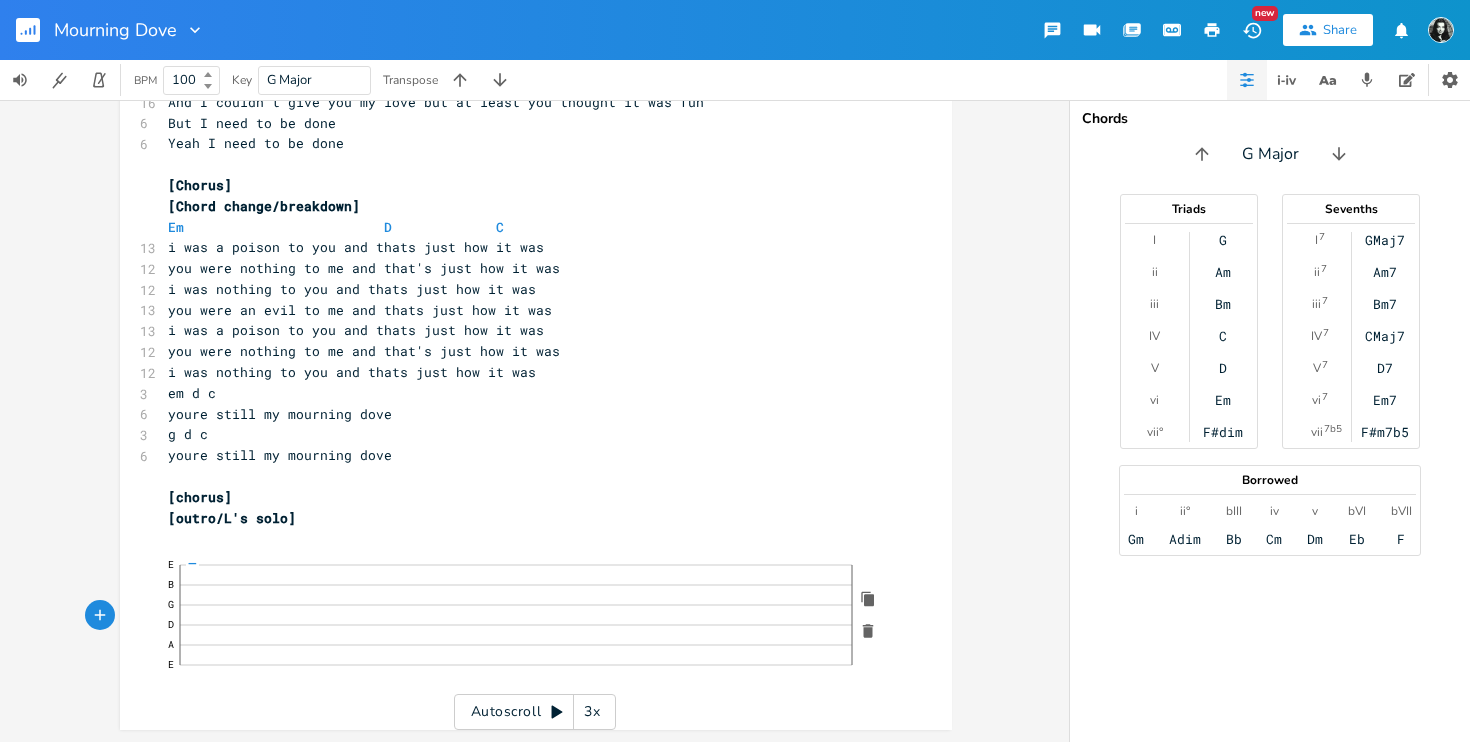 click on "—" 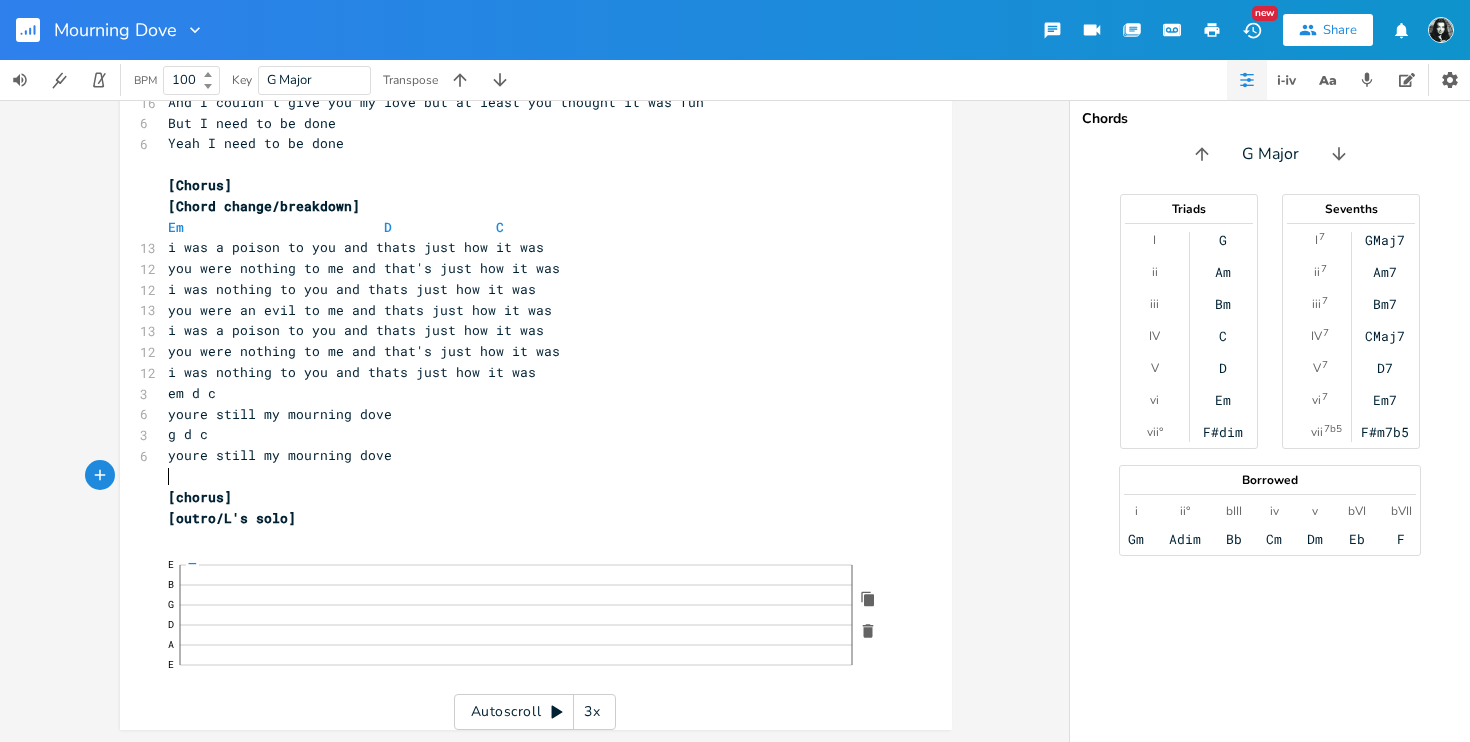 click on "​" at bounding box center [526, 476] 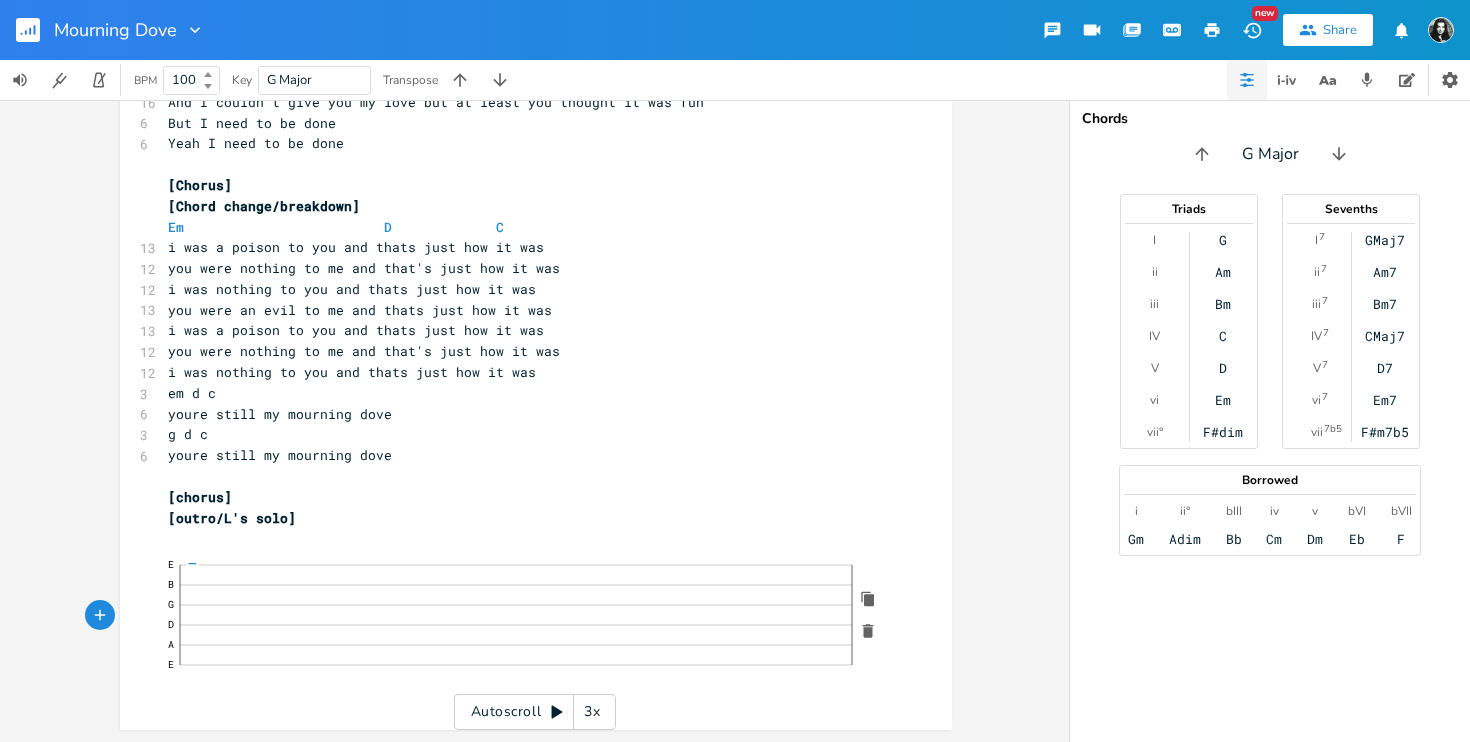click on "|" 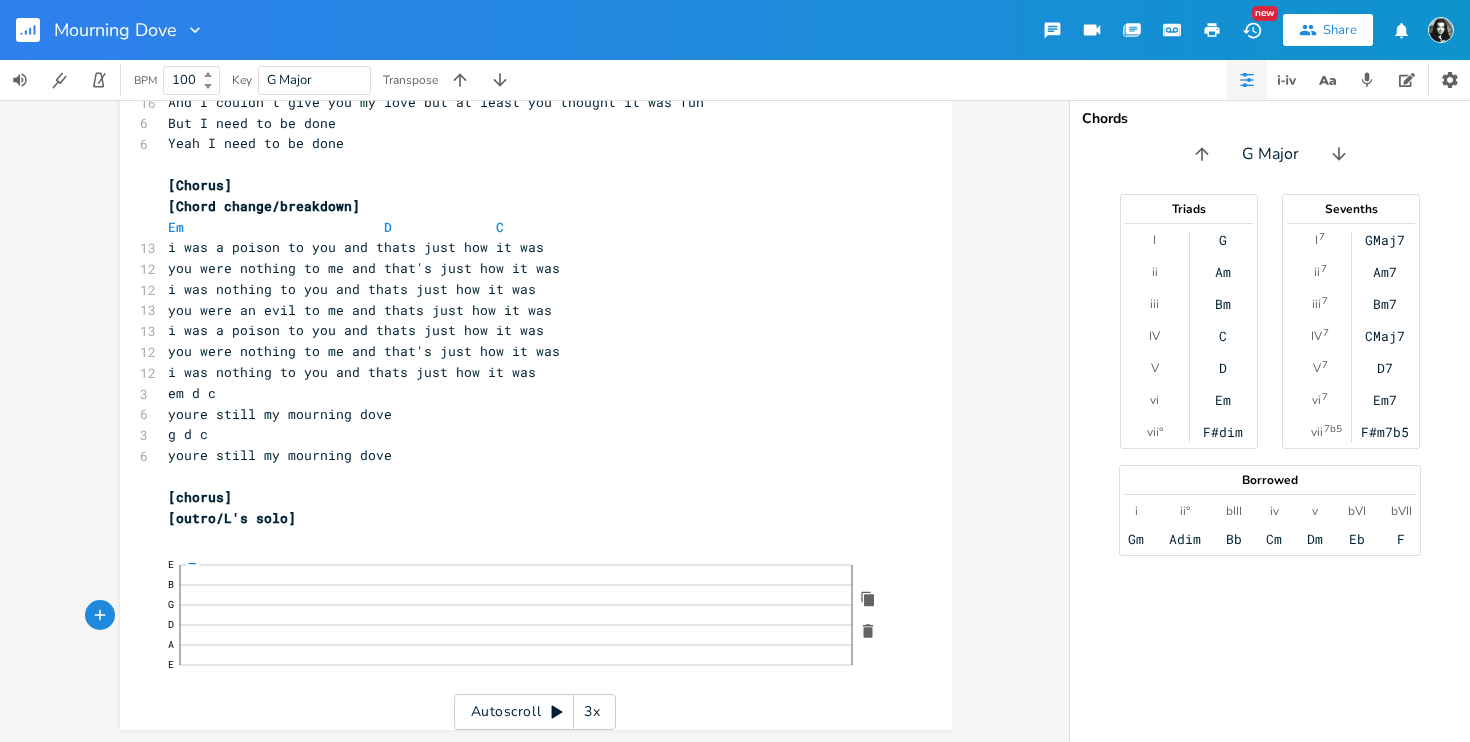 click on "—" 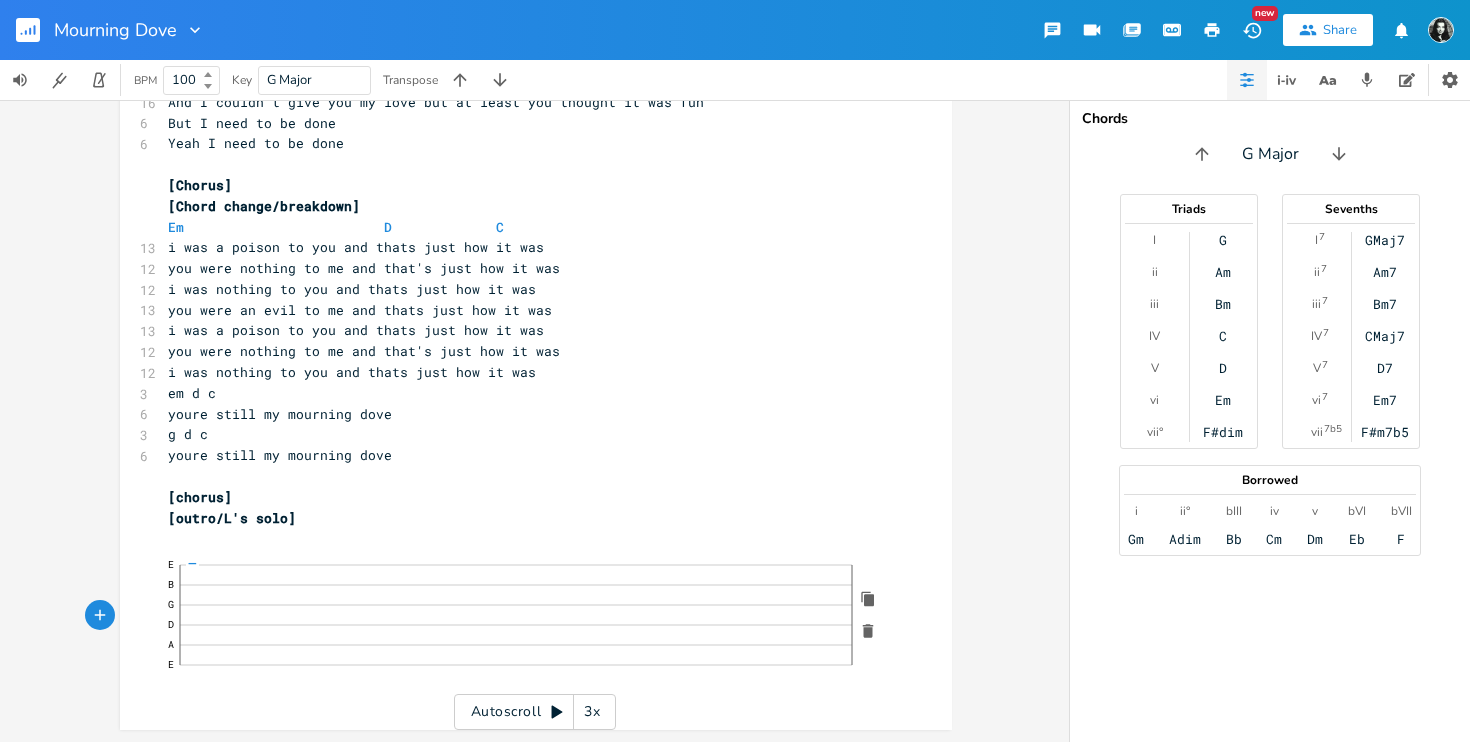 click on "—" 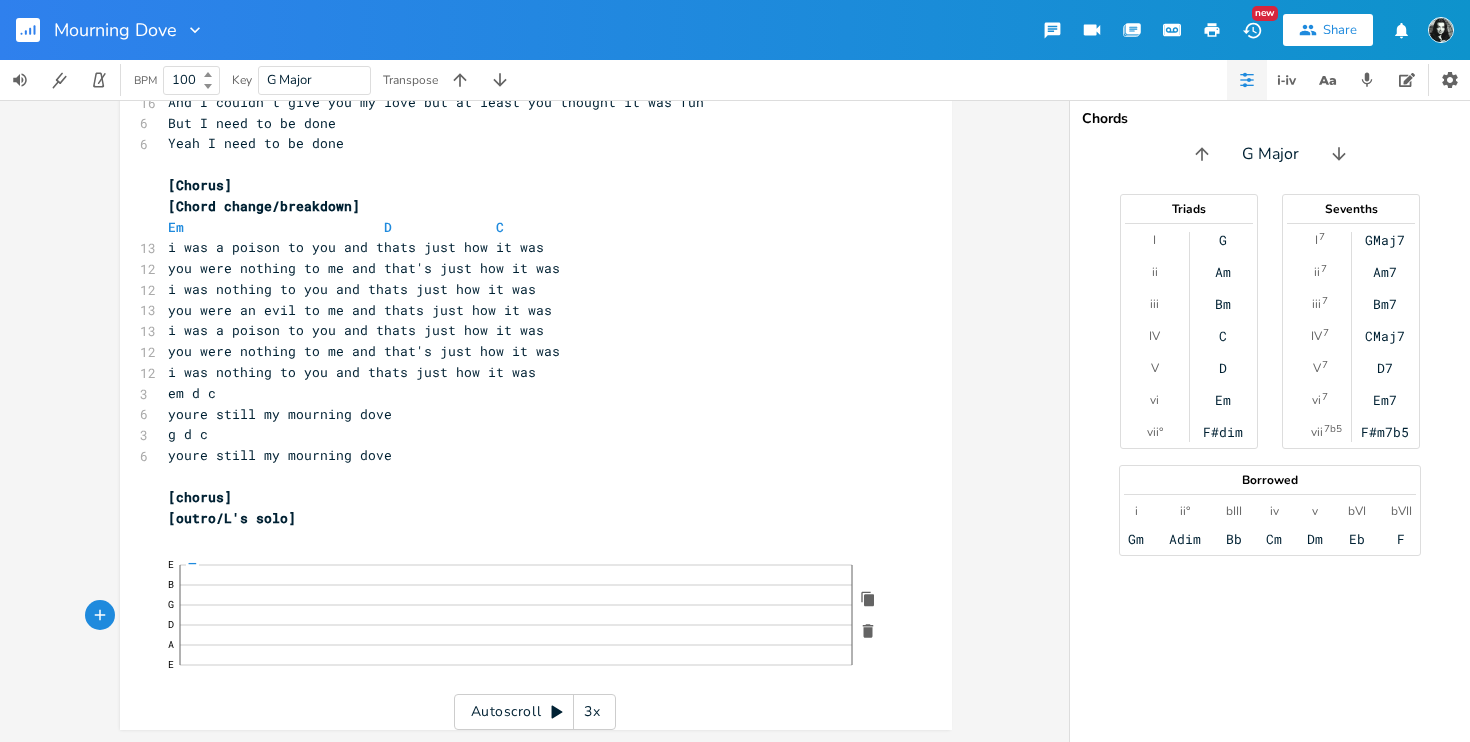 click on "—" 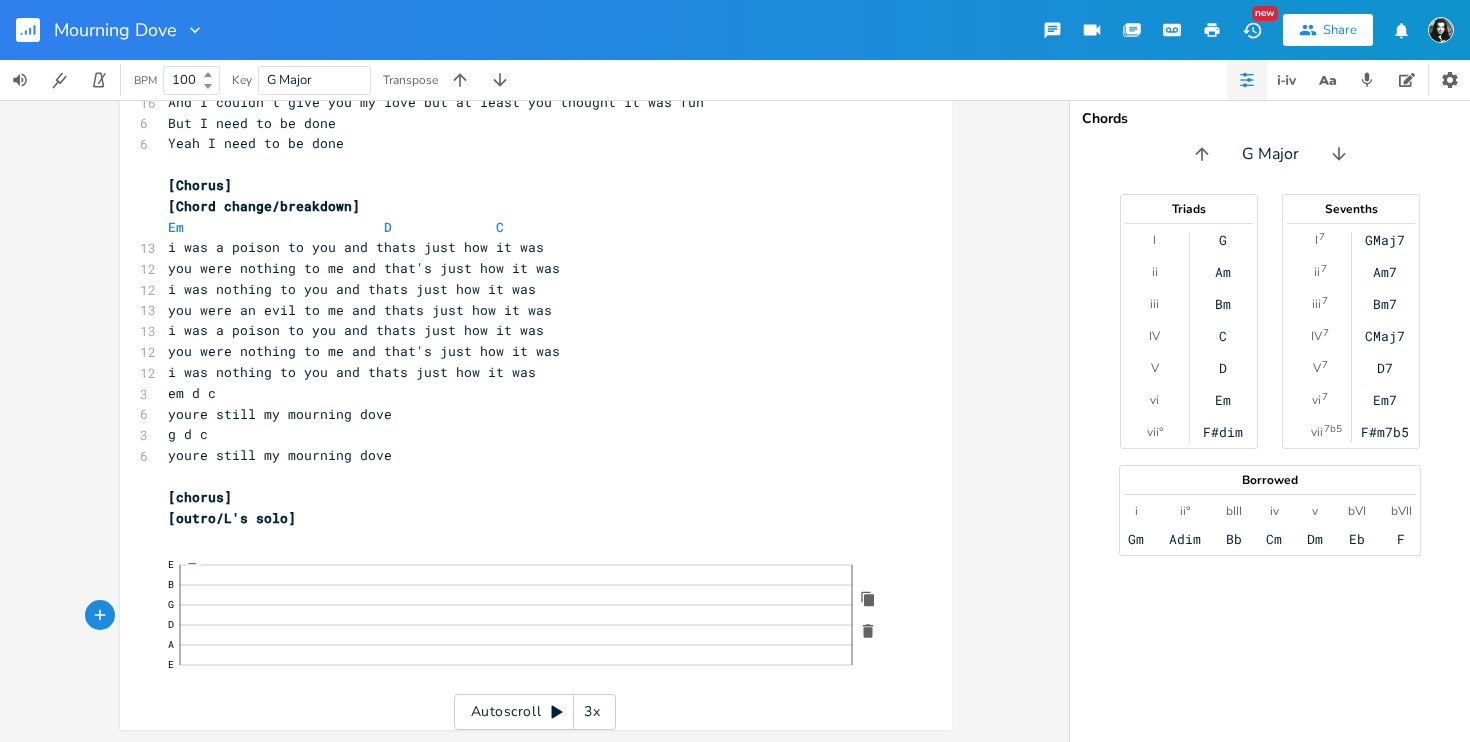 click on "—" 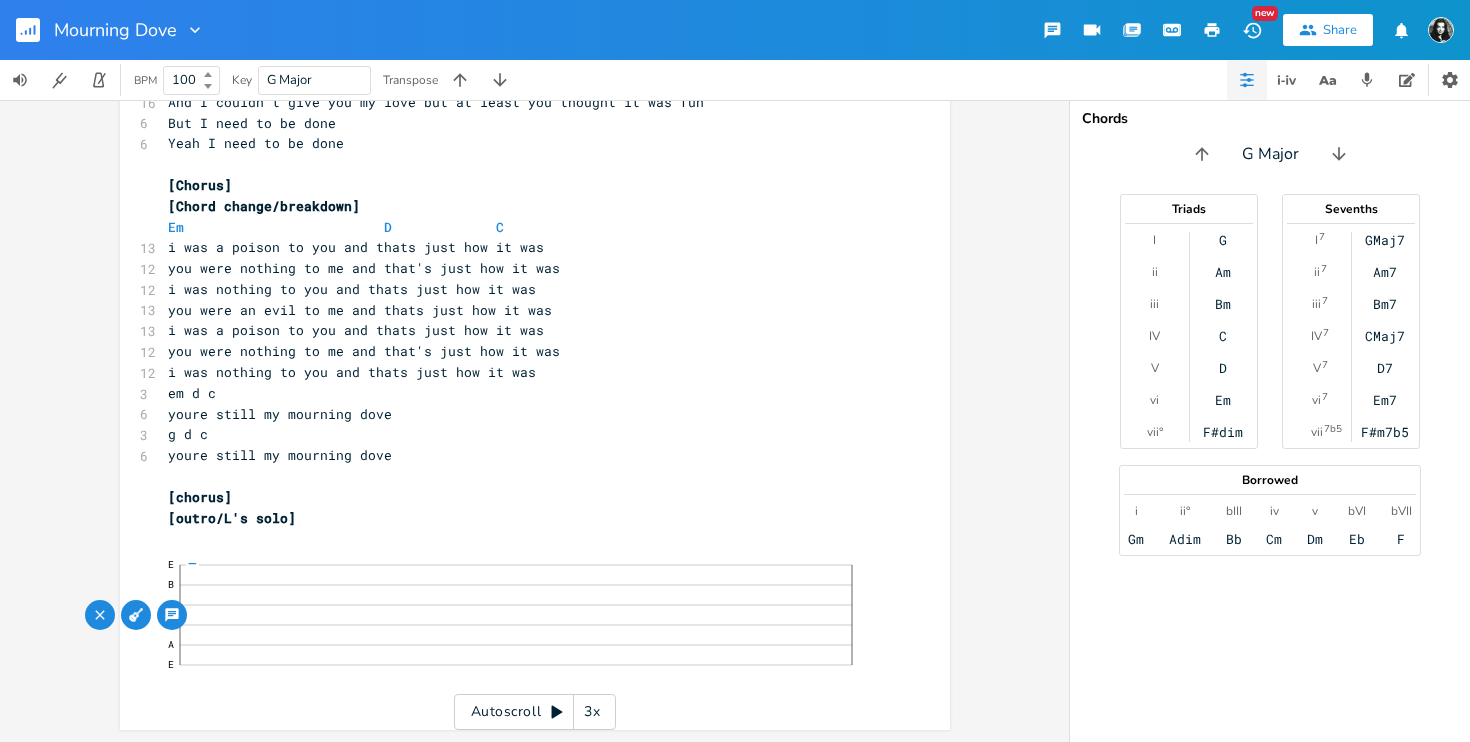 click at bounding box center [136, 615] 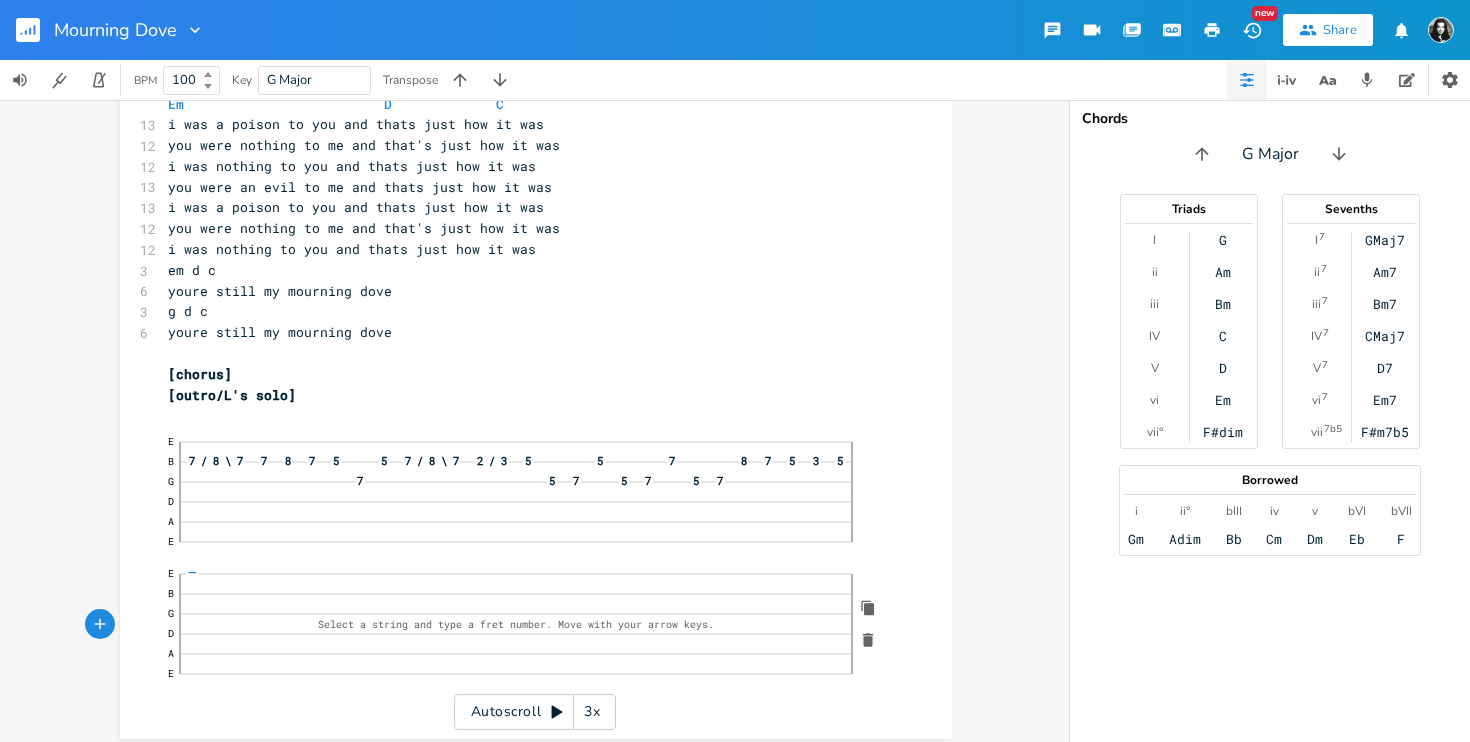 scroll, scrollTop: 723, scrollLeft: 0, axis: vertical 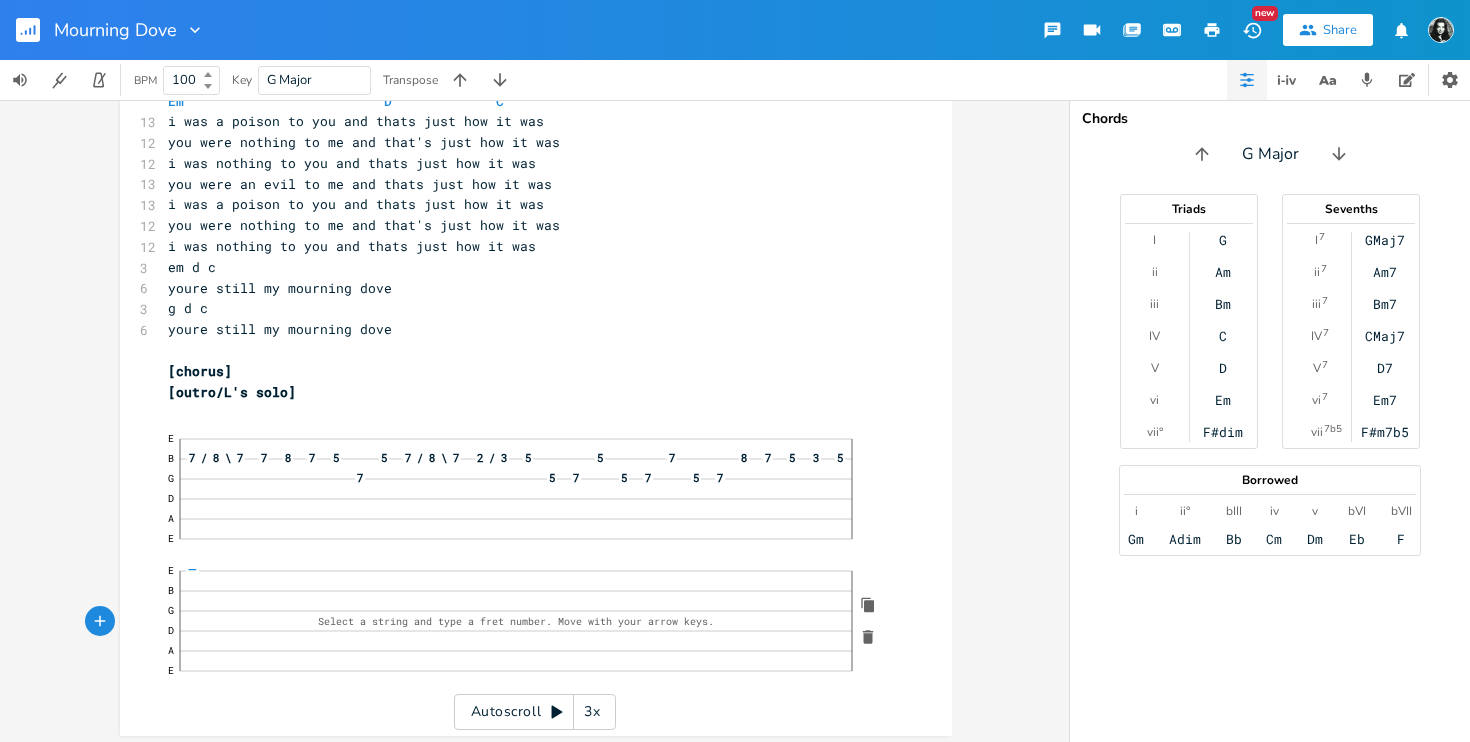 click on "—" 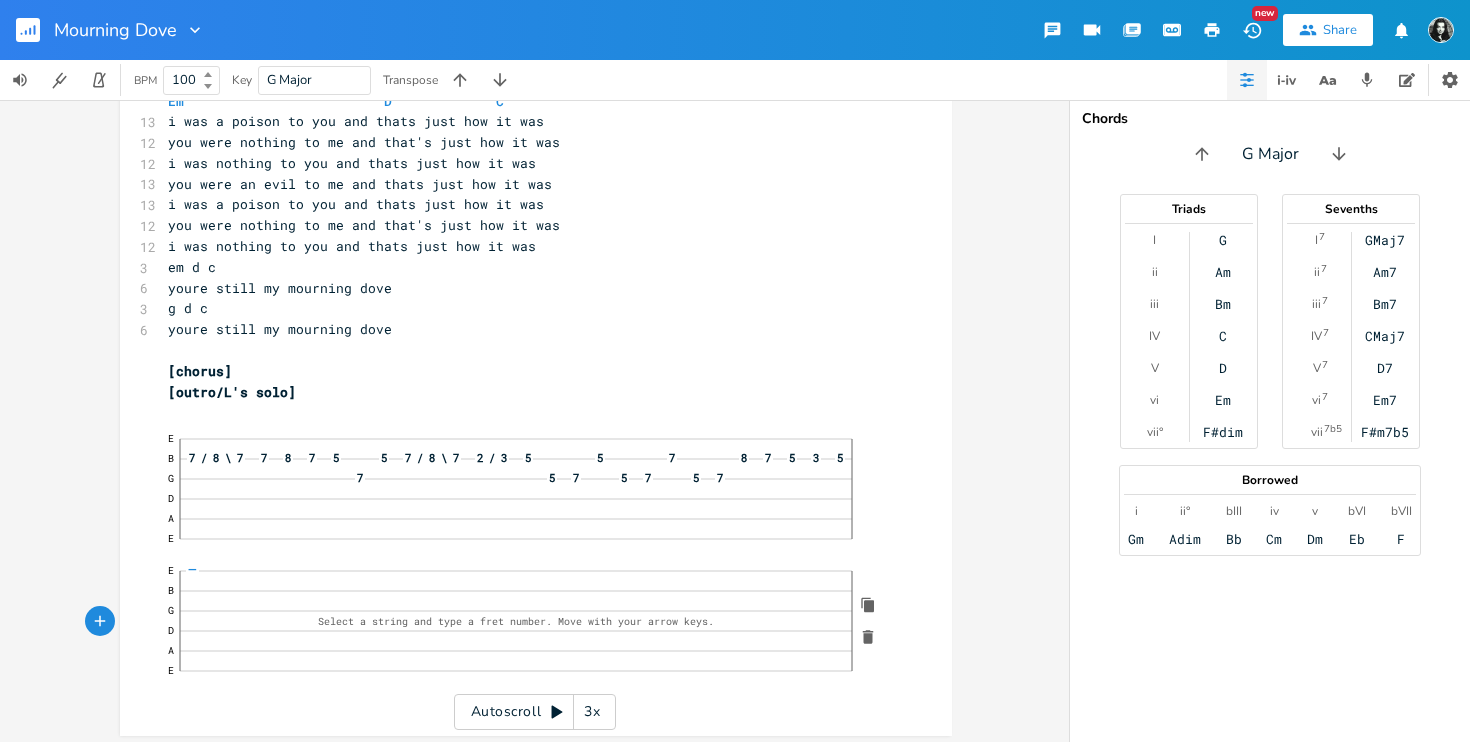 click on "—" 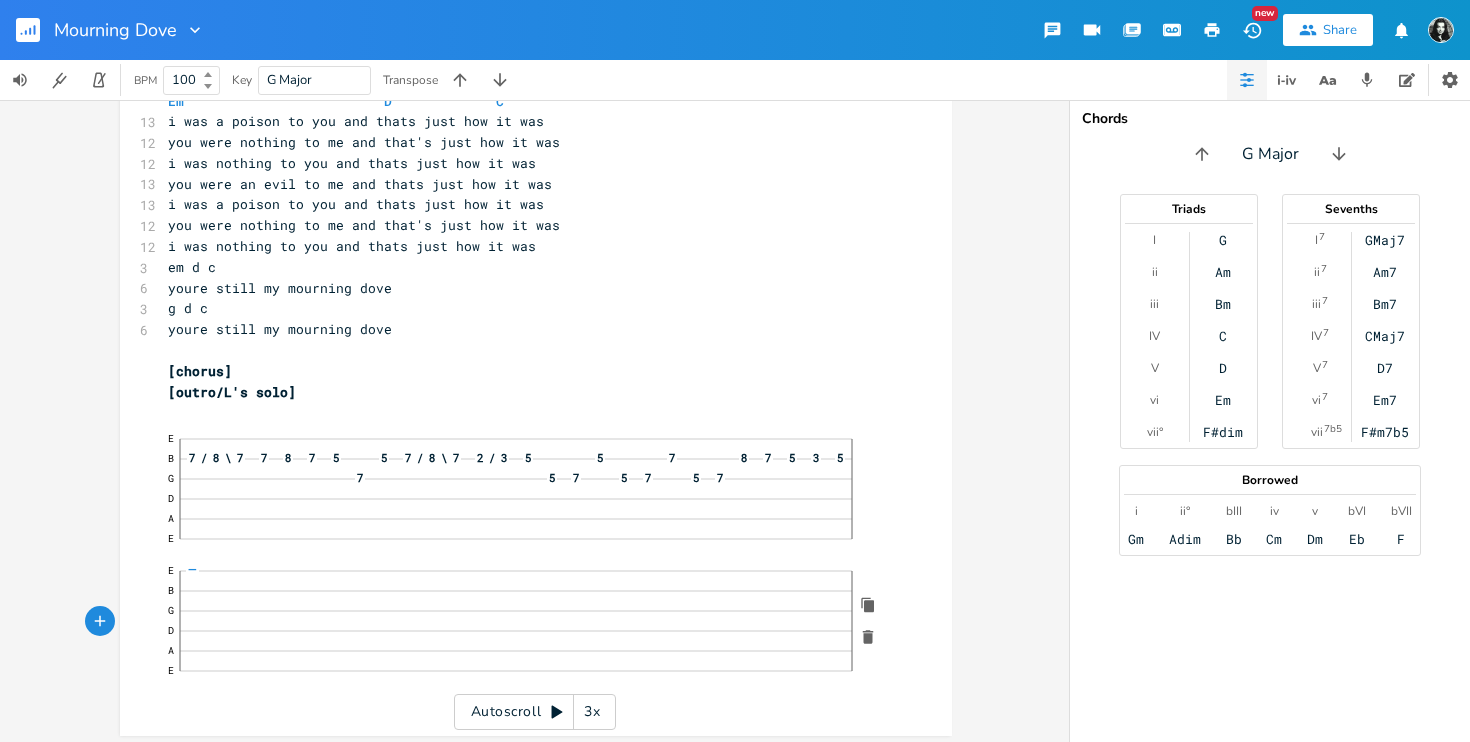 click on "—" 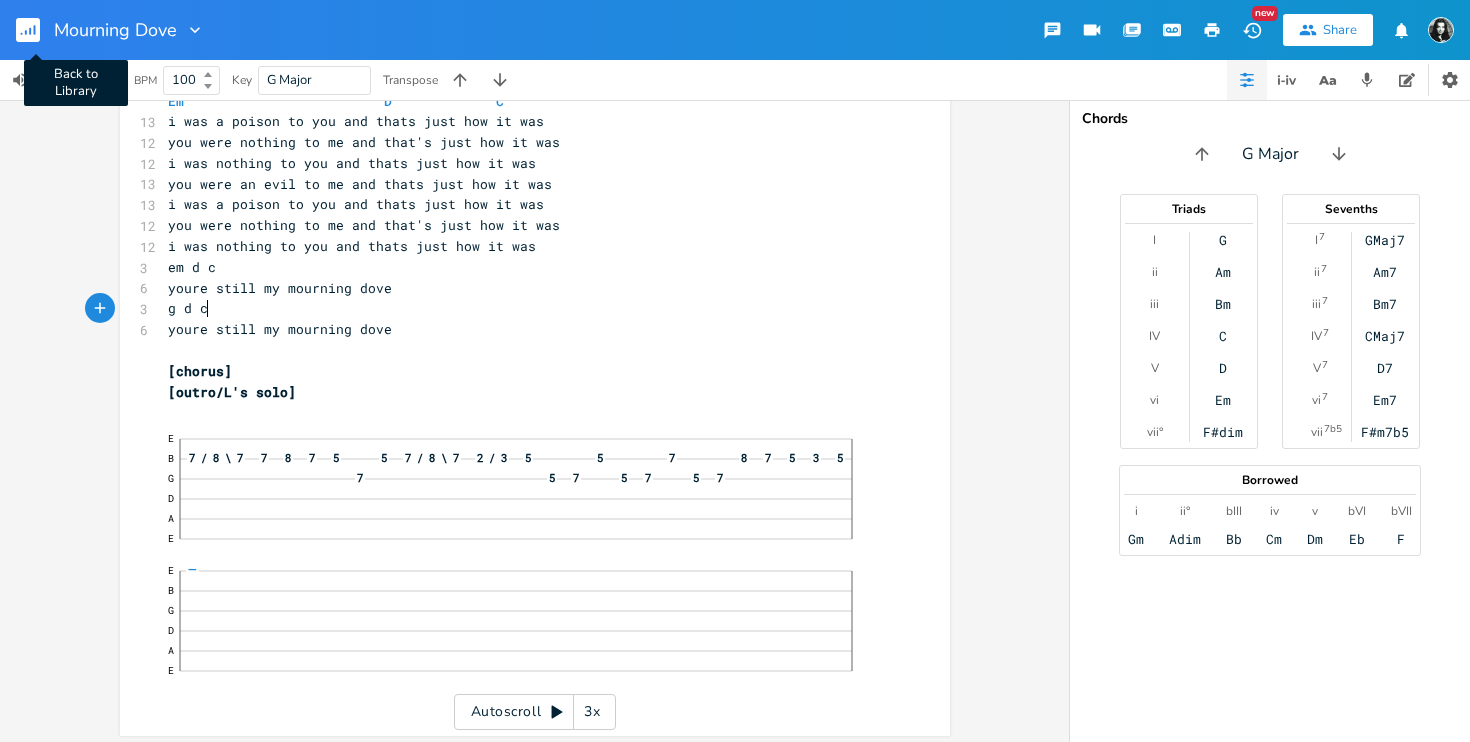 click 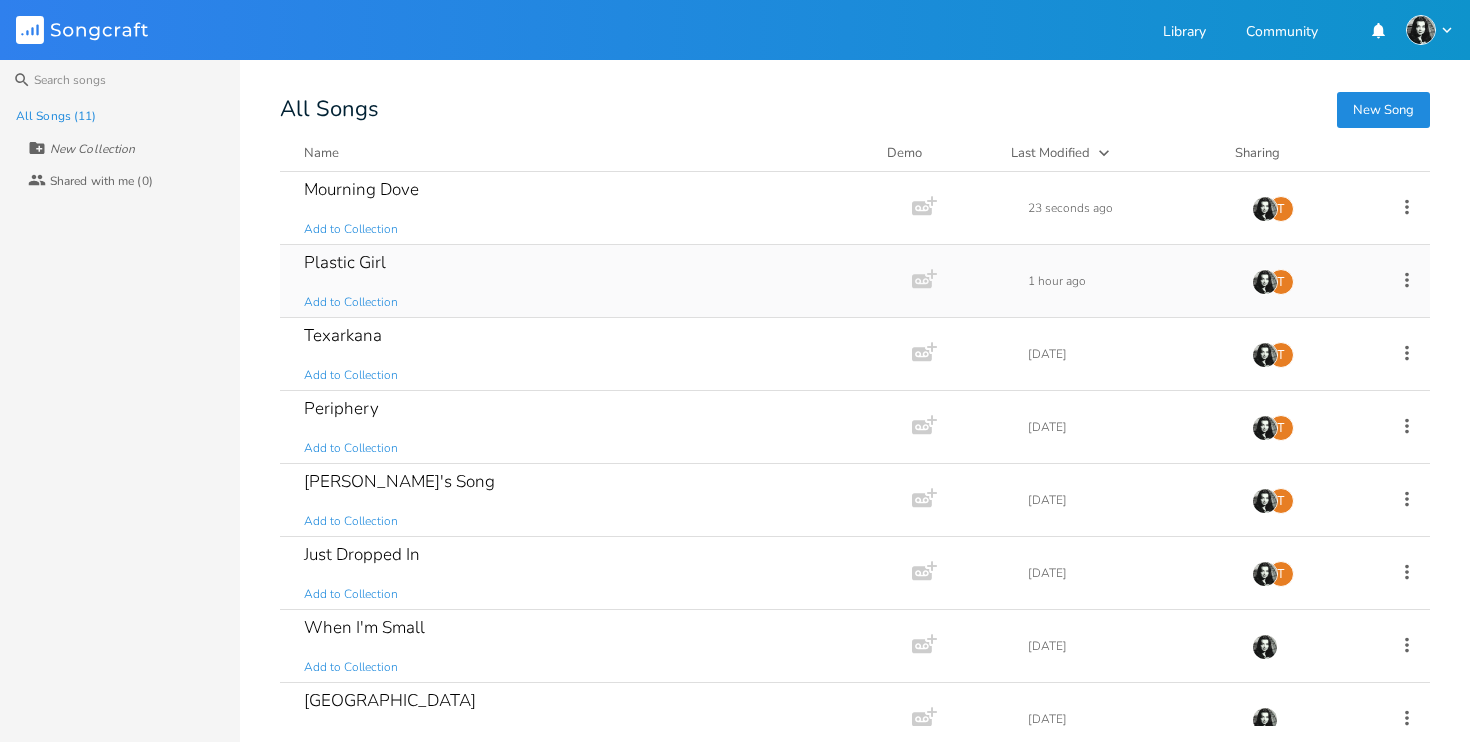 click on "Plastic Girl" at bounding box center (345, 262) 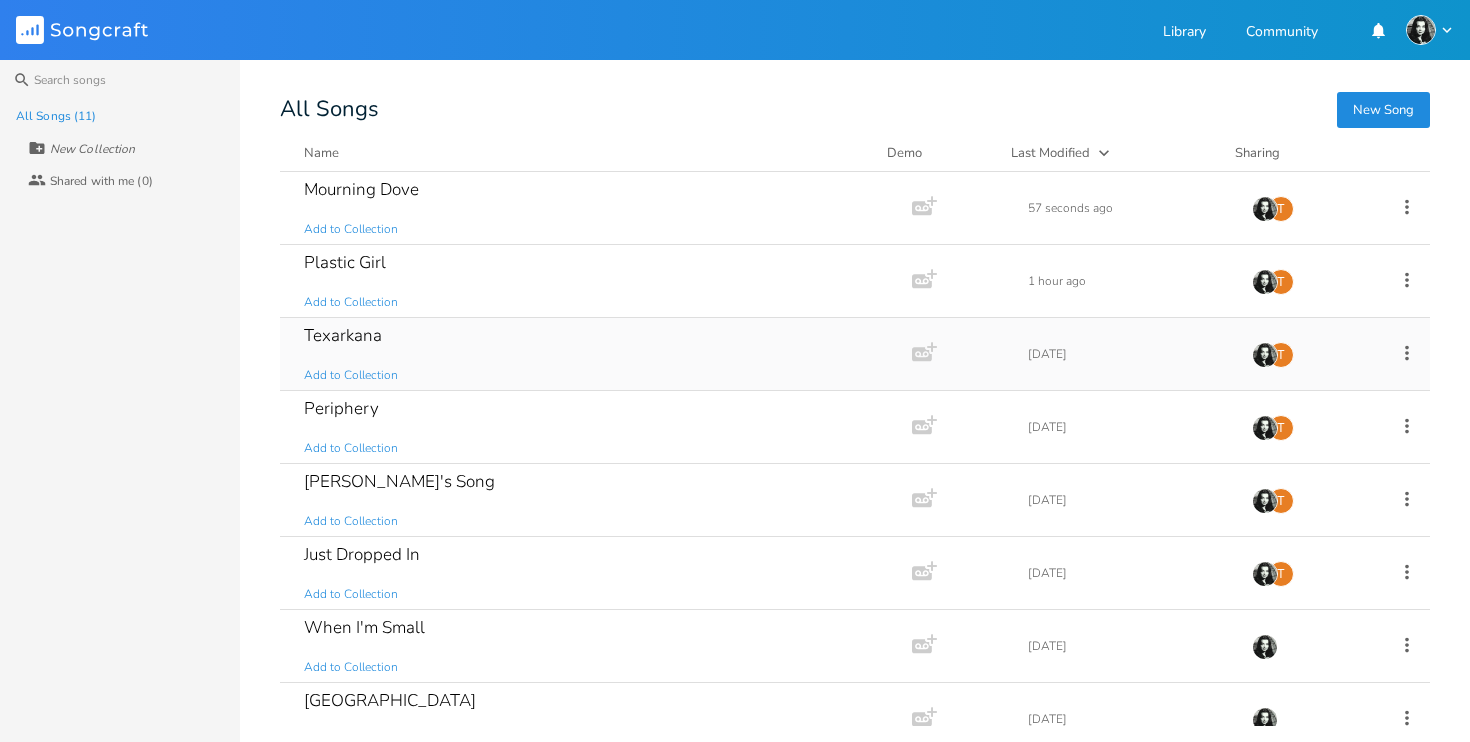 click on "Texarkana" at bounding box center [343, 335] 